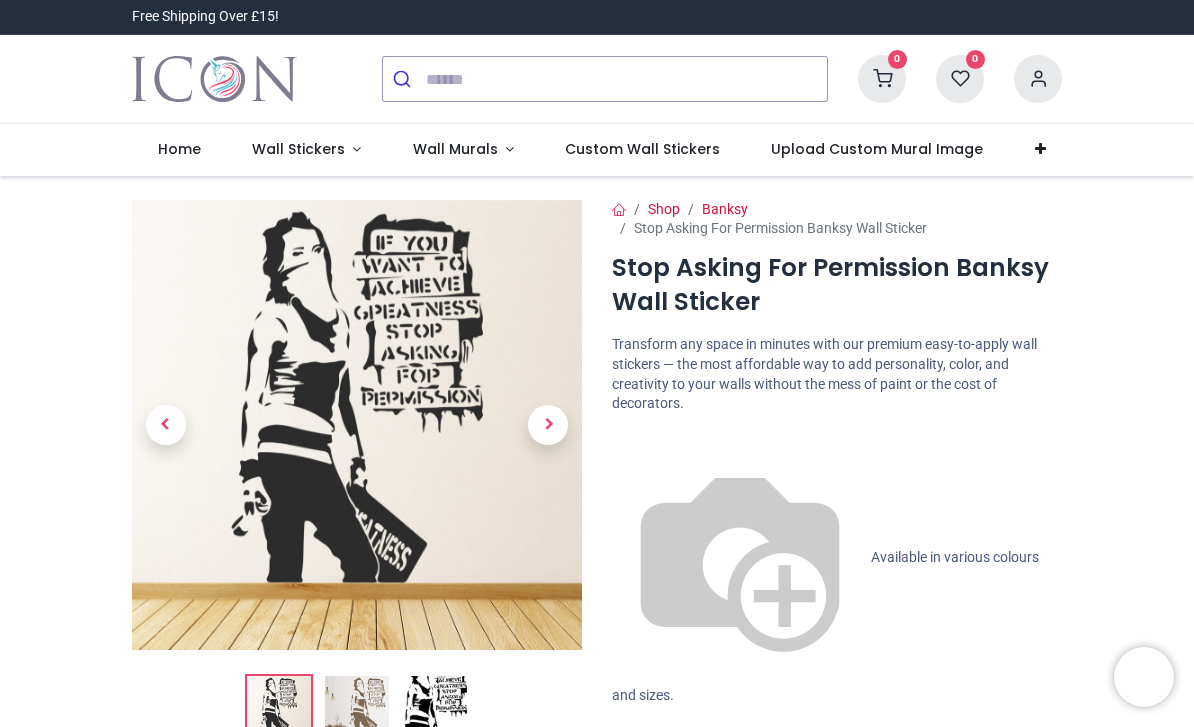 scroll, scrollTop: 0, scrollLeft: 0, axis: both 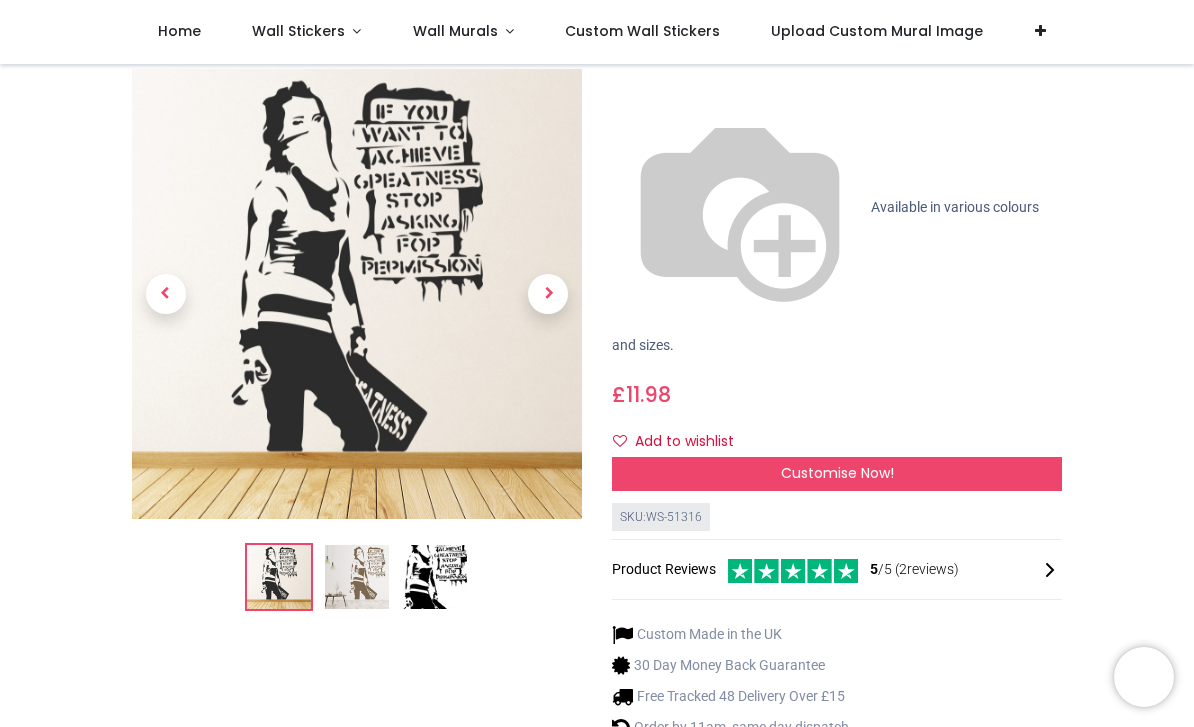 click at bounding box center (357, 577) 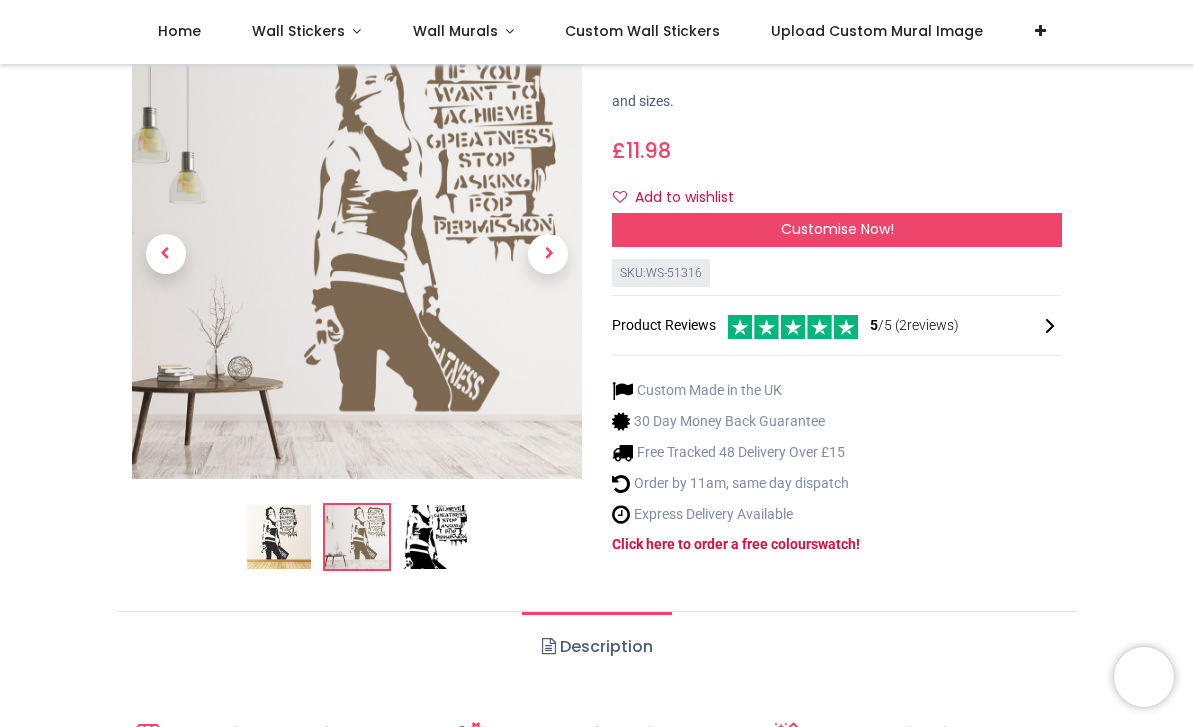 scroll, scrollTop: 508, scrollLeft: 0, axis: vertical 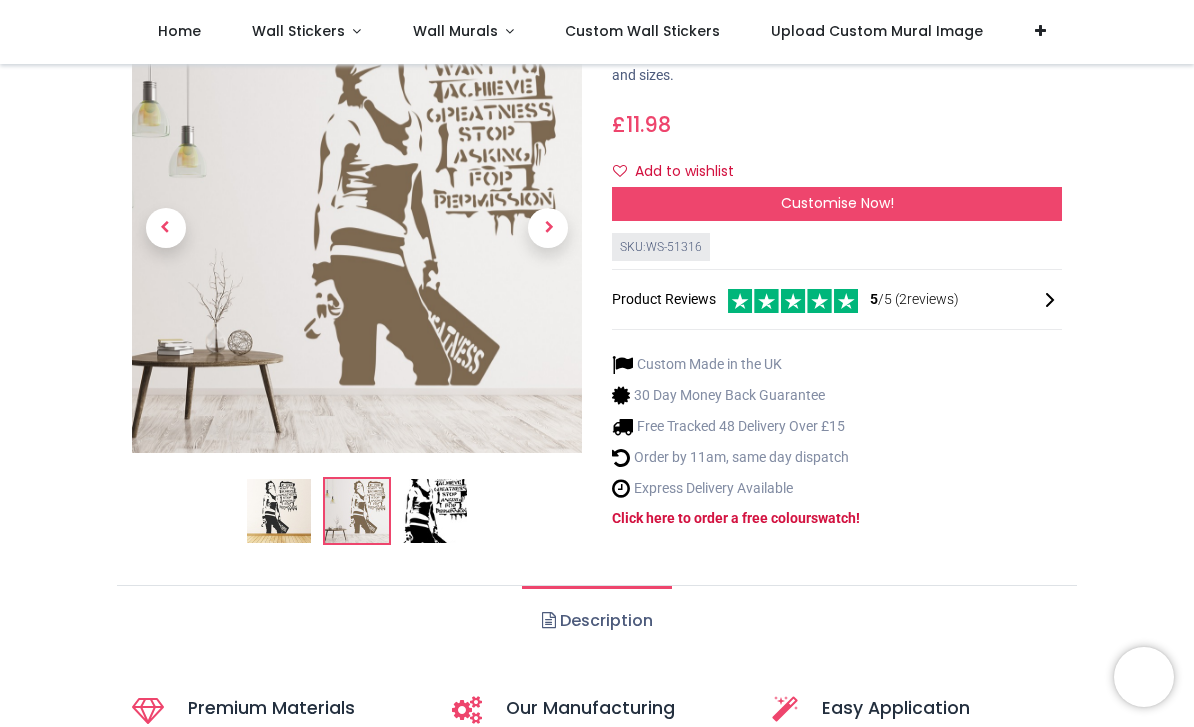 click at bounding box center (435, 511) 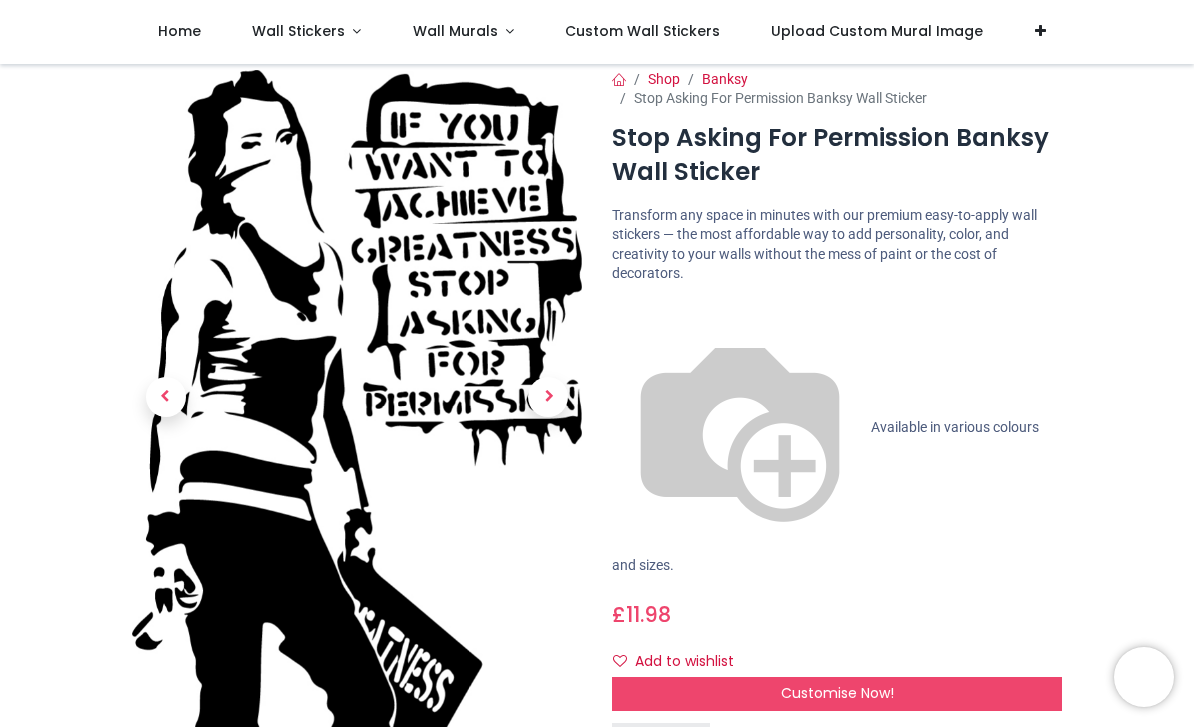 scroll, scrollTop: 20, scrollLeft: 0, axis: vertical 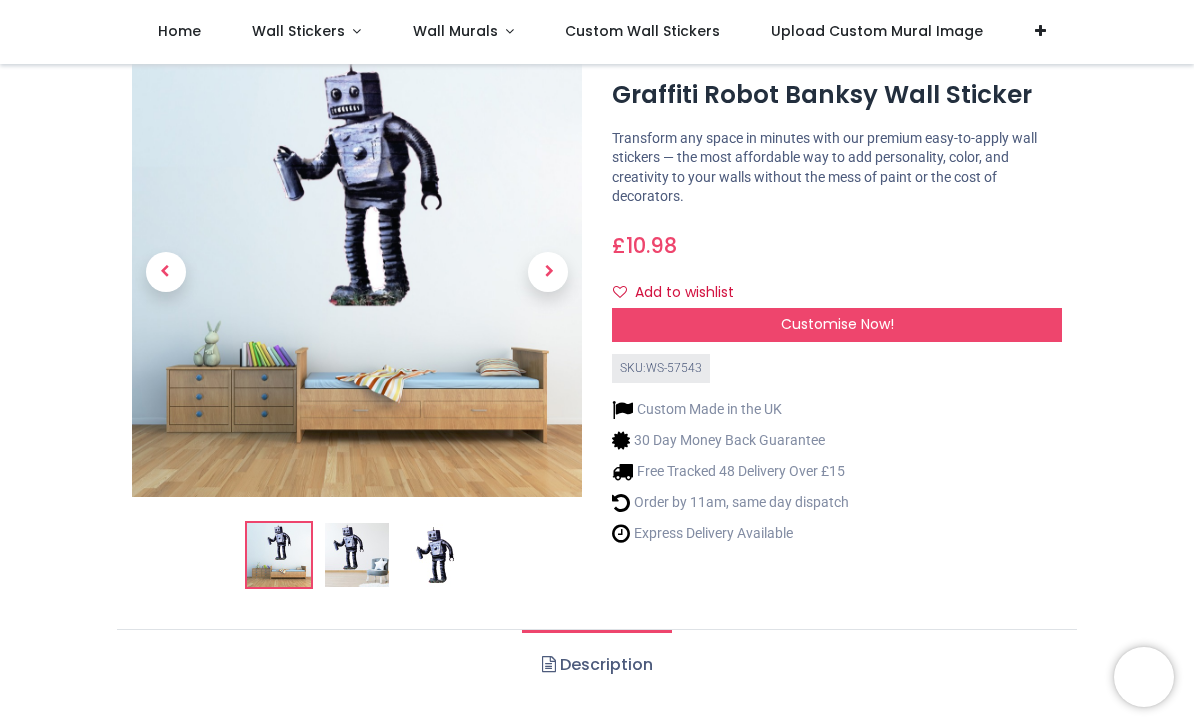 click at bounding box center (357, 555) 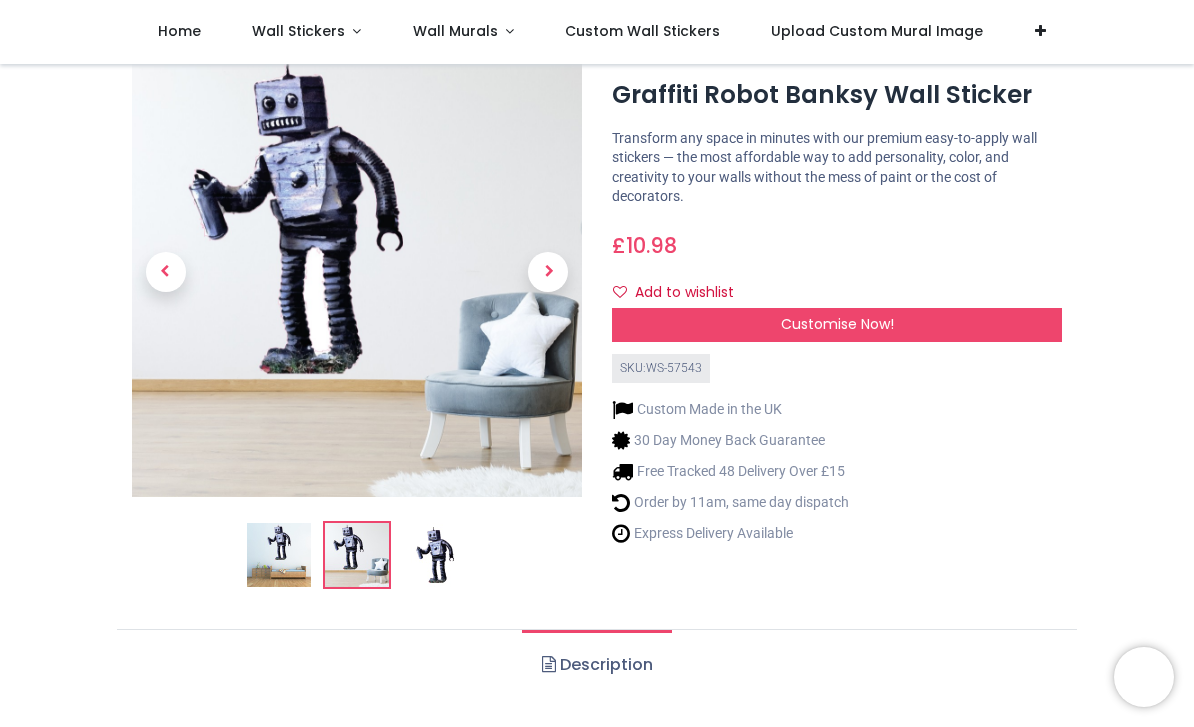click at bounding box center [435, 555] 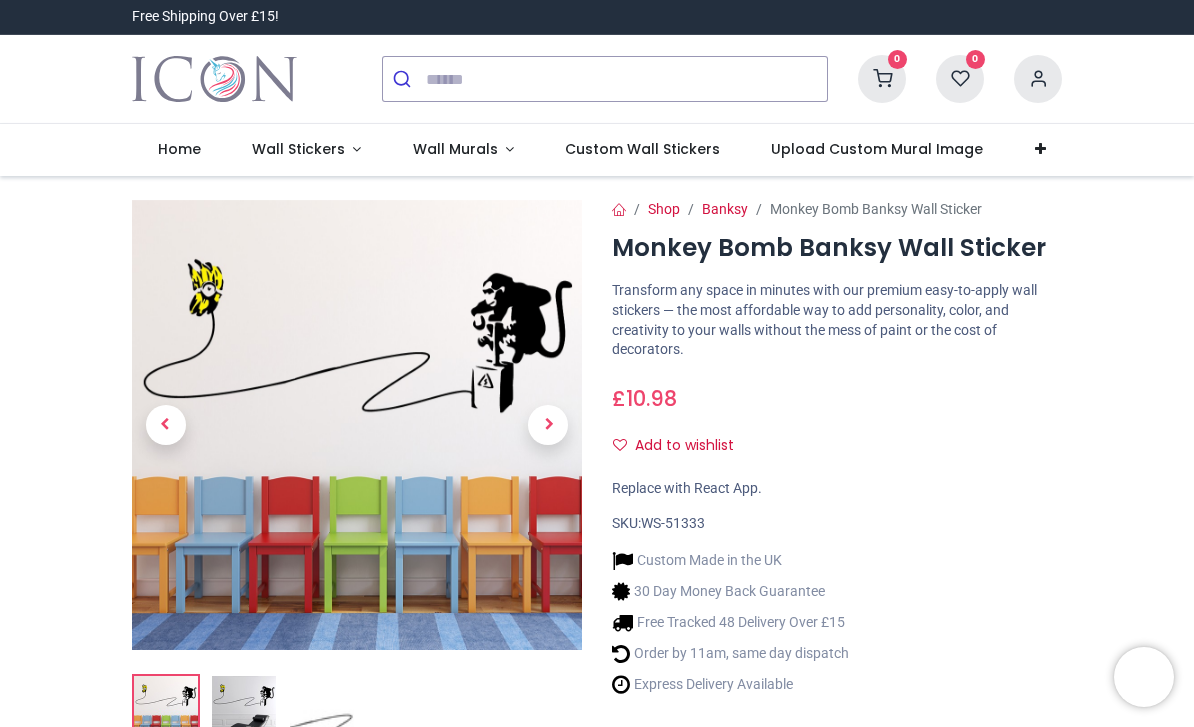 scroll, scrollTop: 0, scrollLeft: 0, axis: both 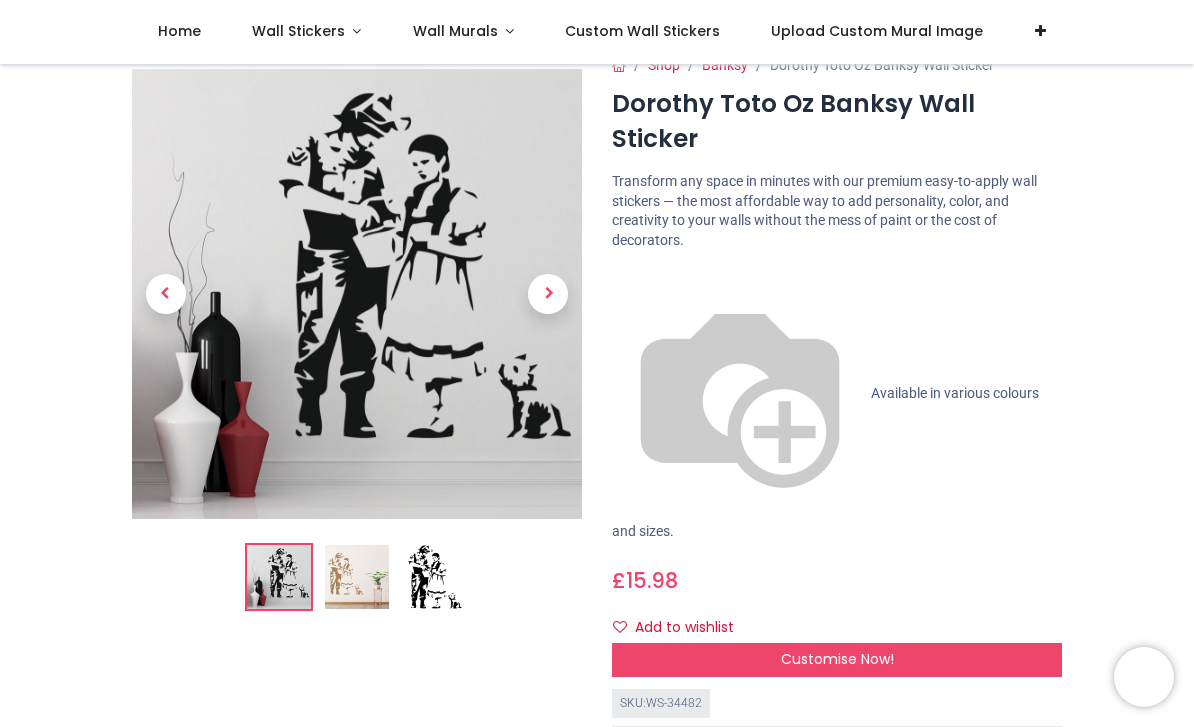 click at bounding box center (435, 577) 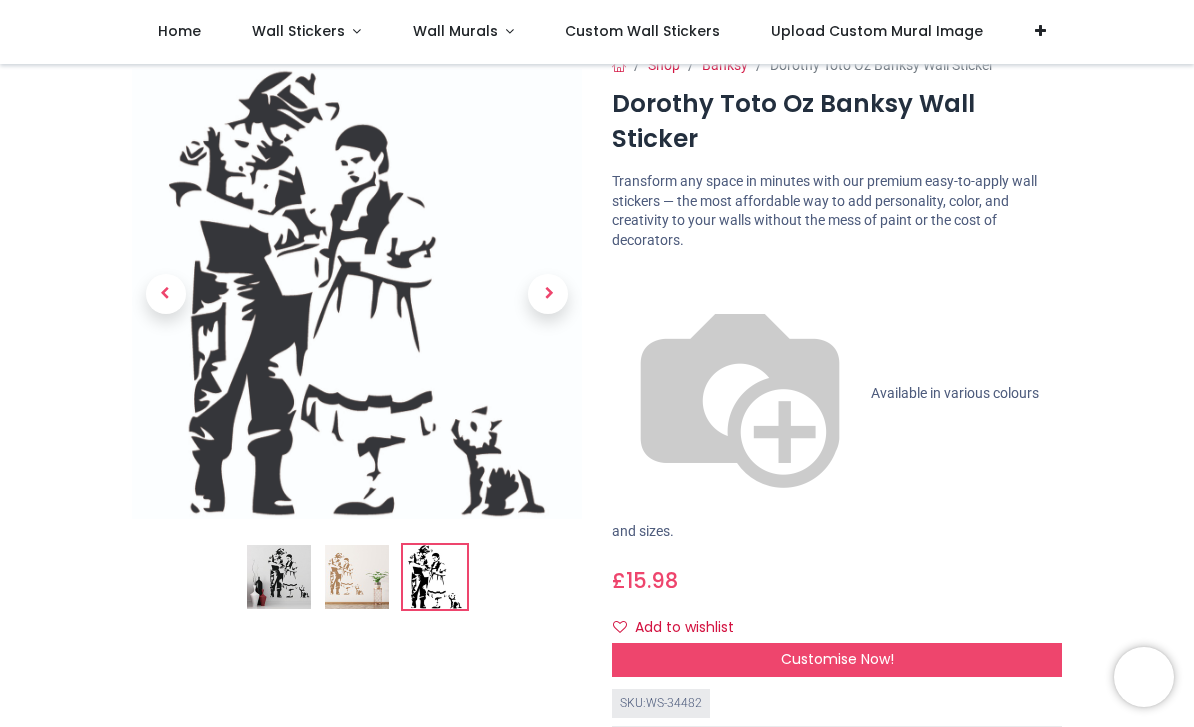 click on "Customise Now!" at bounding box center (837, 660) 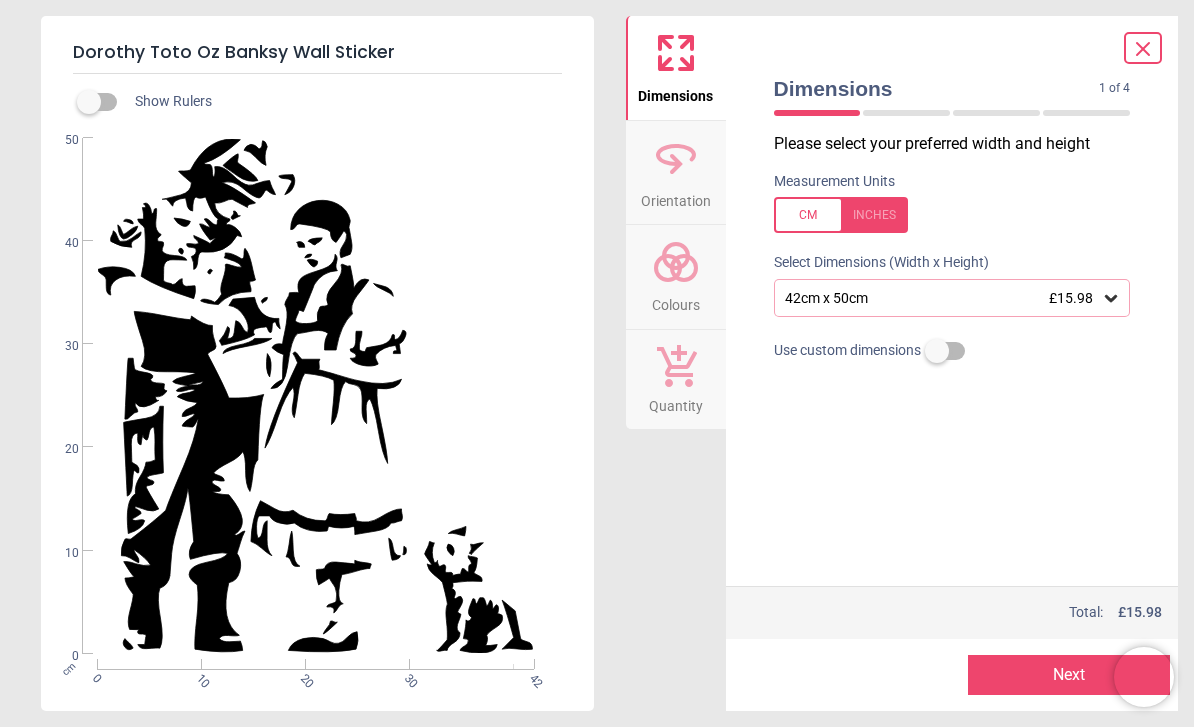 click on "42cm  x  50cm       £15.98" at bounding box center [942, 298] 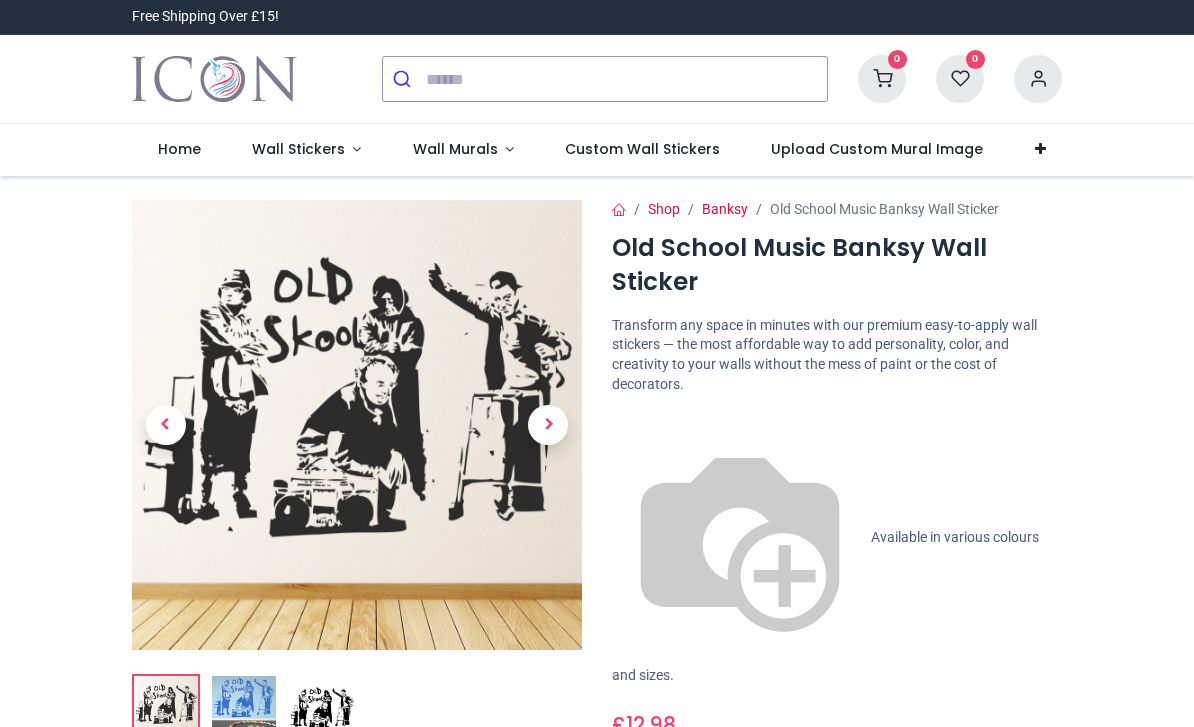 scroll, scrollTop: 0, scrollLeft: 0, axis: both 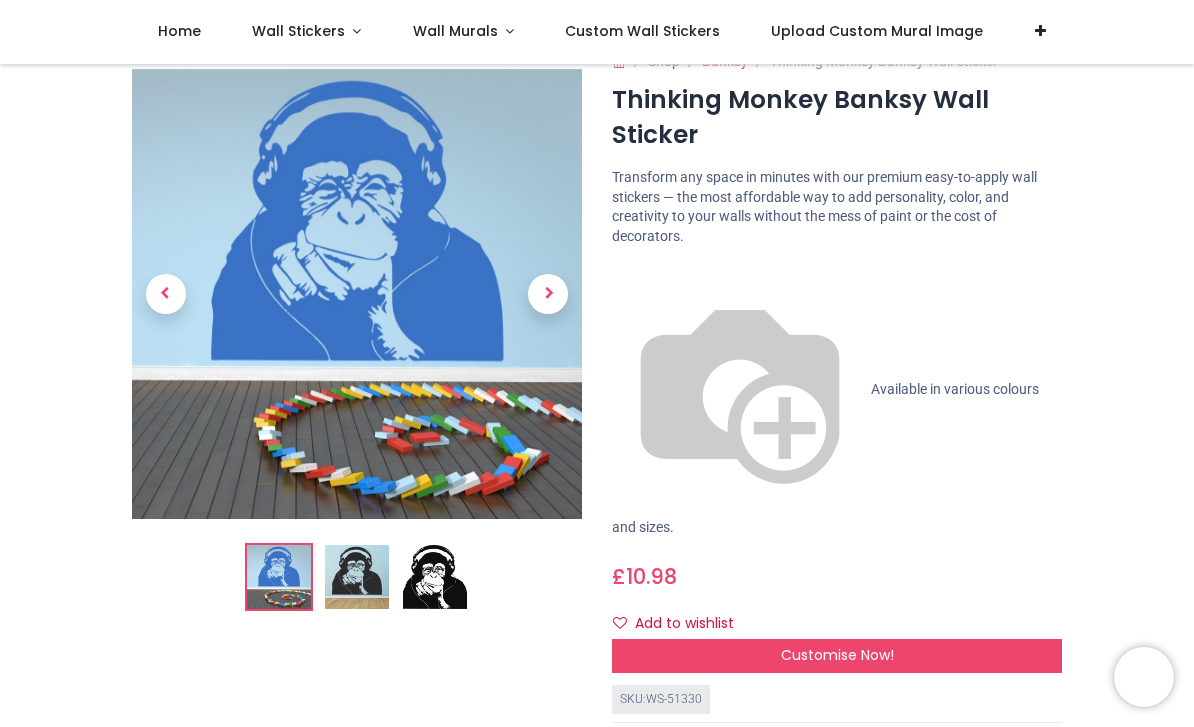 click at bounding box center [548, 294] 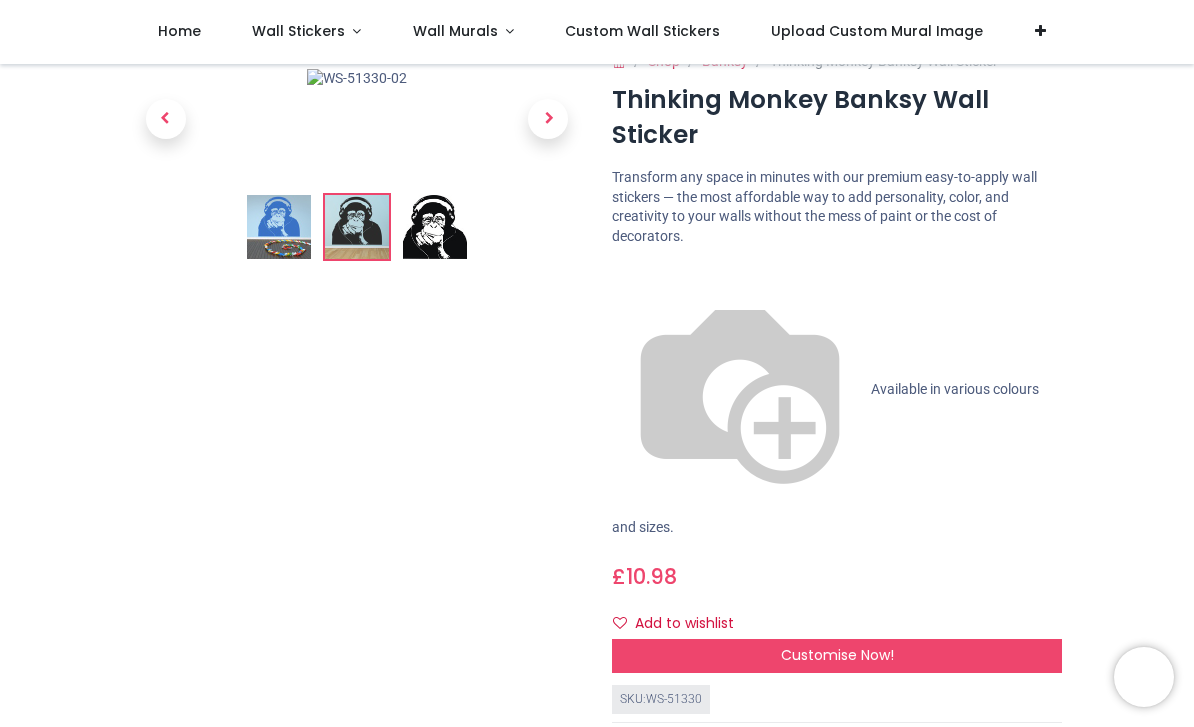 click at bounding box center [548, 119] 